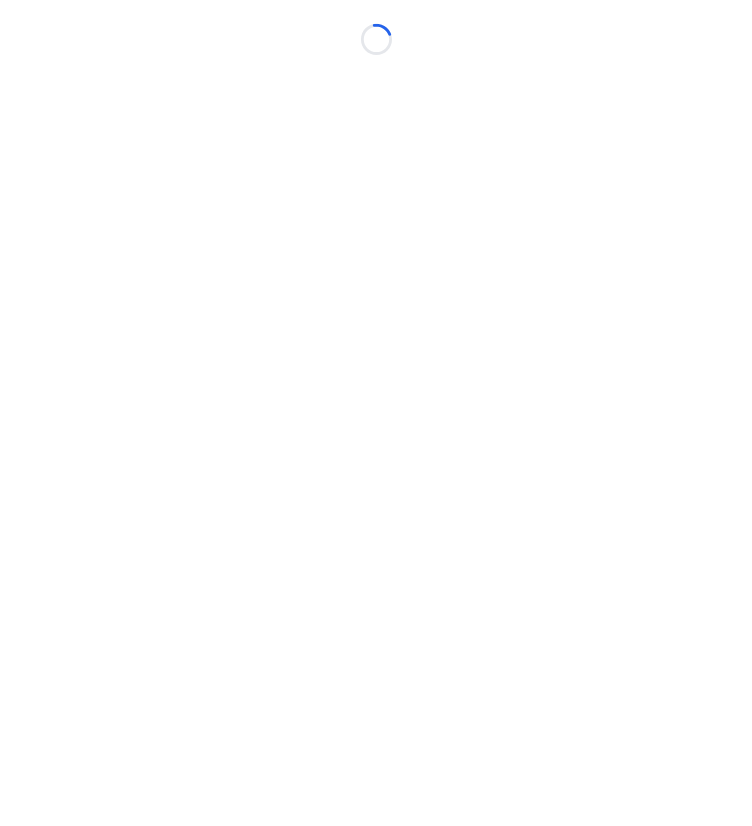 scroll, scrollTop: 0, scrollLeft: 0, axis: both 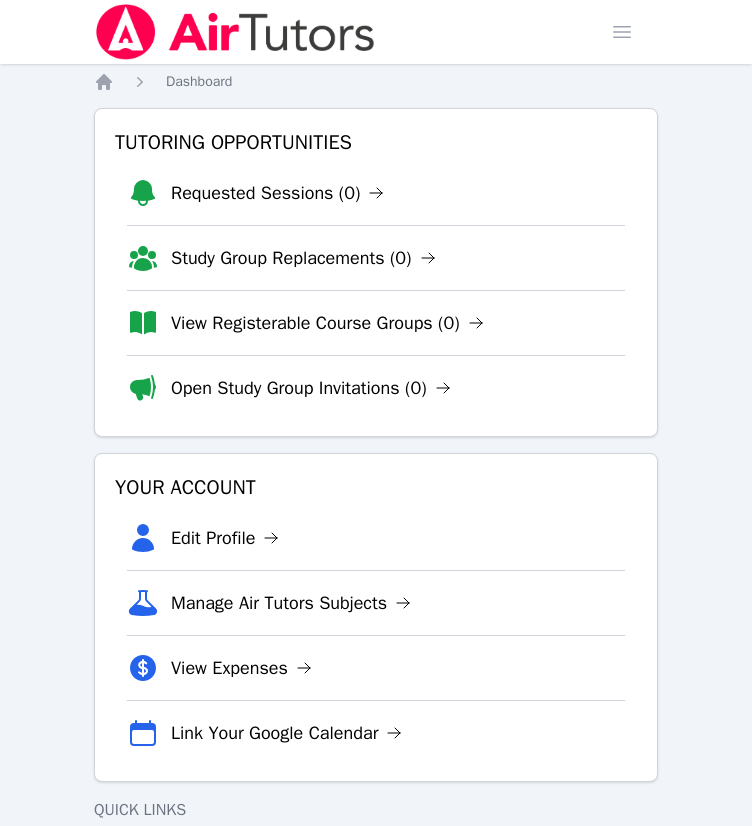 click on "Home Sessions Study Groups Students Messages Open user menu Ke[NAME] Open main menu Home Dashboard Tutoring Opportunities Requested Sessions (0) Study Group Replacements (0) View Registerable Course Groups (0) Open Study Group Invitations (0) Your Account Edit Profile Manage Air Tutors Subjects View Expenses Link Your Google Calendar Quick Links Tutor Playbook Open Miro Upcoming Sessions No scheduled sessions" at bounding box center [376, 498] 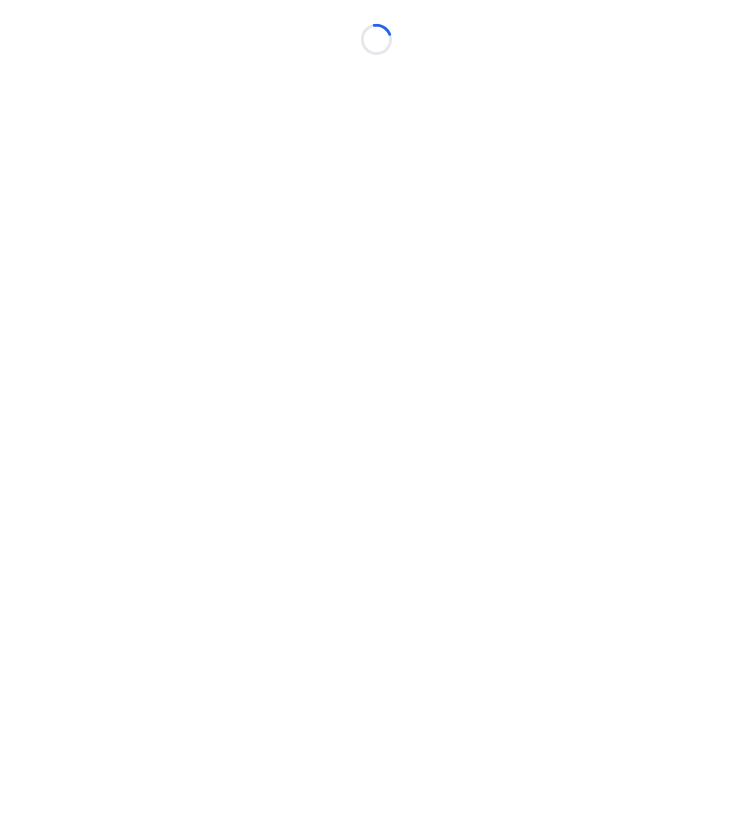 scroll, scrollTop: 0, scrollLeft: 0, axis: both 